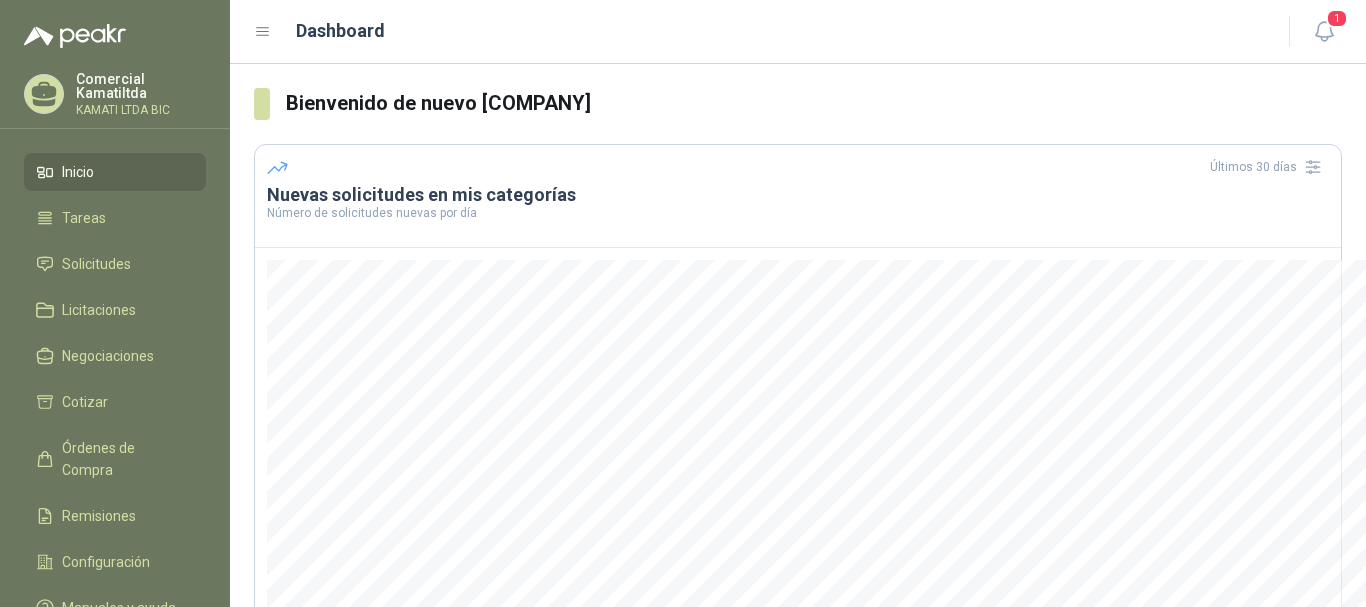 scroll, scrollTop: 0, scrollLeft: 0, axis: both 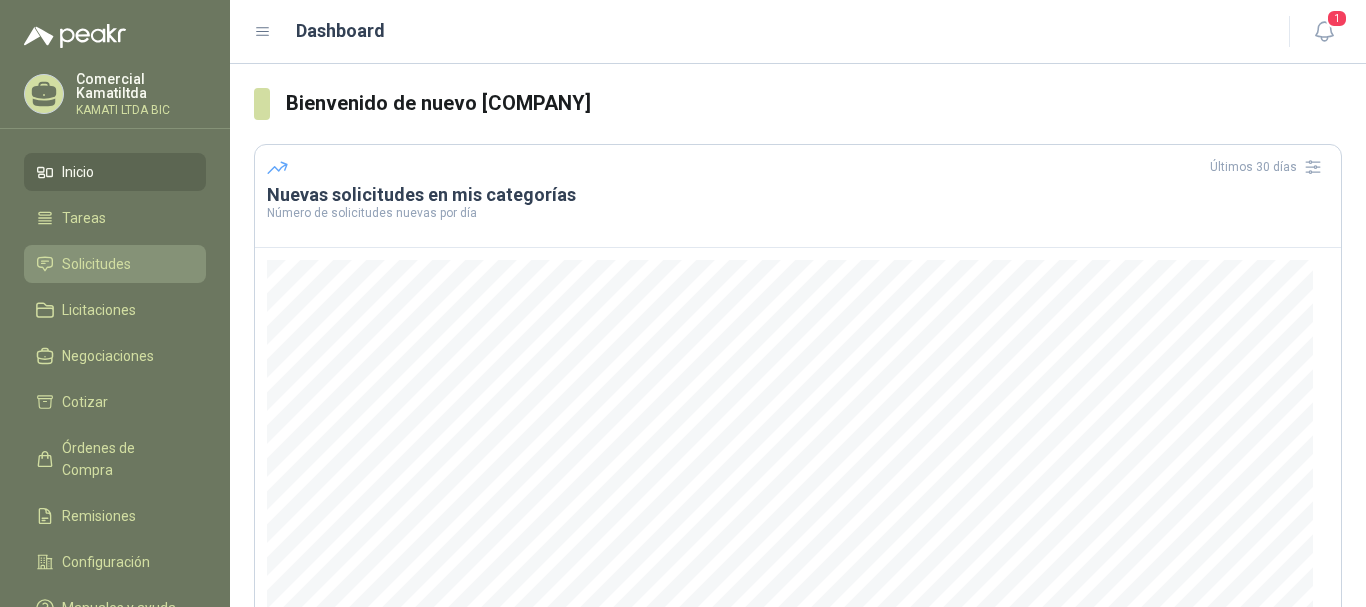 click on "Solicitudes" at bounding box center (115, 264) 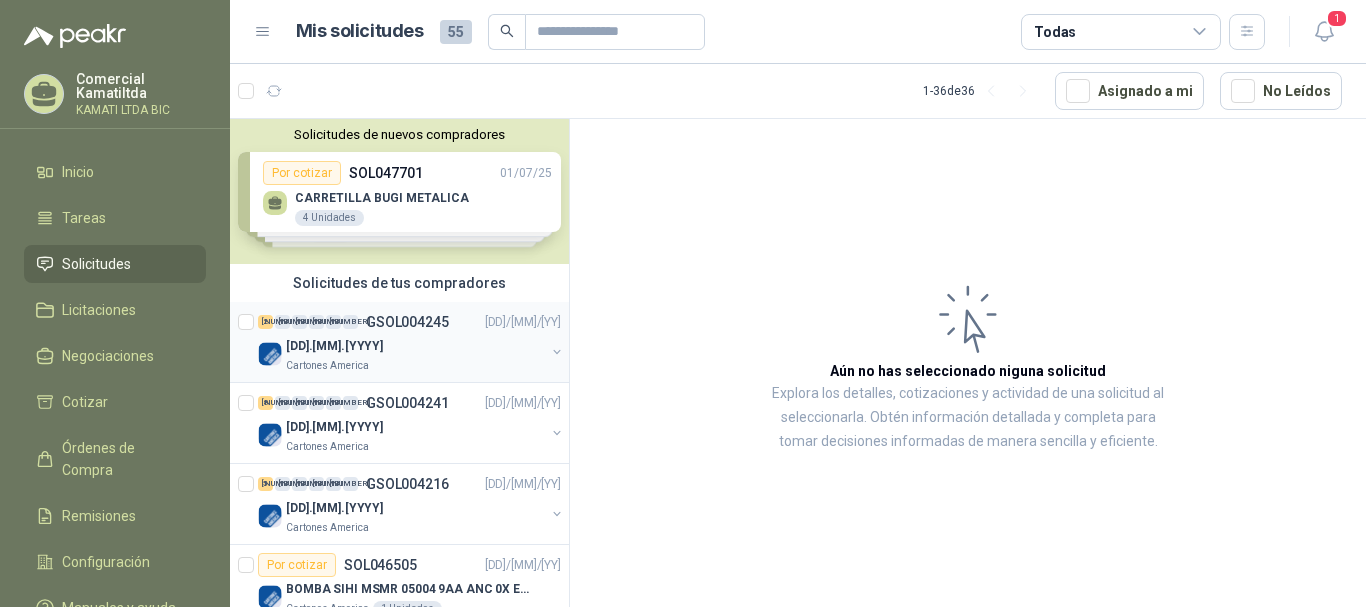 click on "[DD].[MM].[YYYY]" at bounding box center (415, 346) 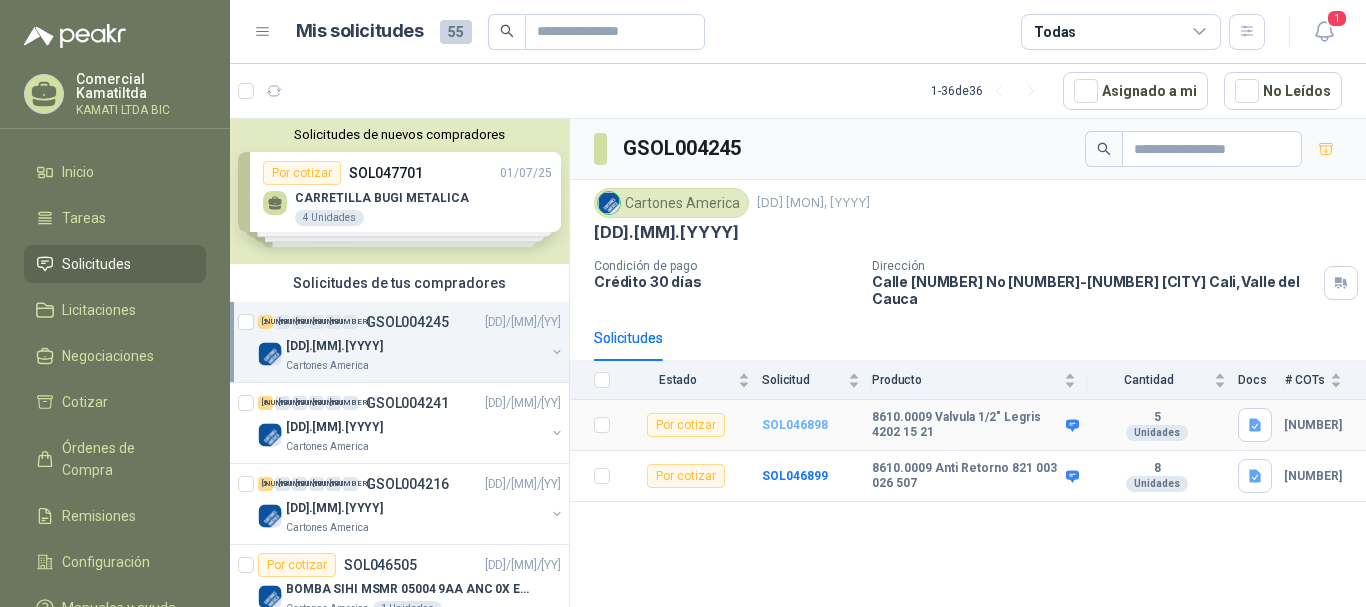 click on "SOL046898" at bounding box center (795, 425) 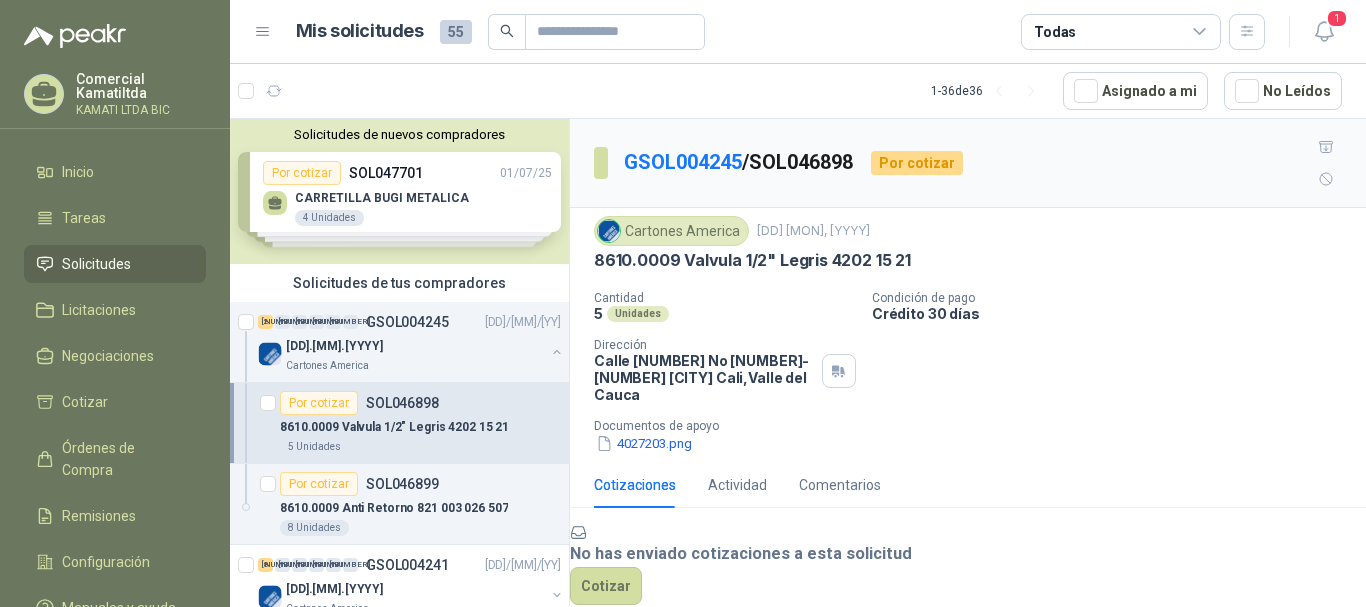 scroll, scrollTop: 116, scrollLeft: 0, axis: vertical 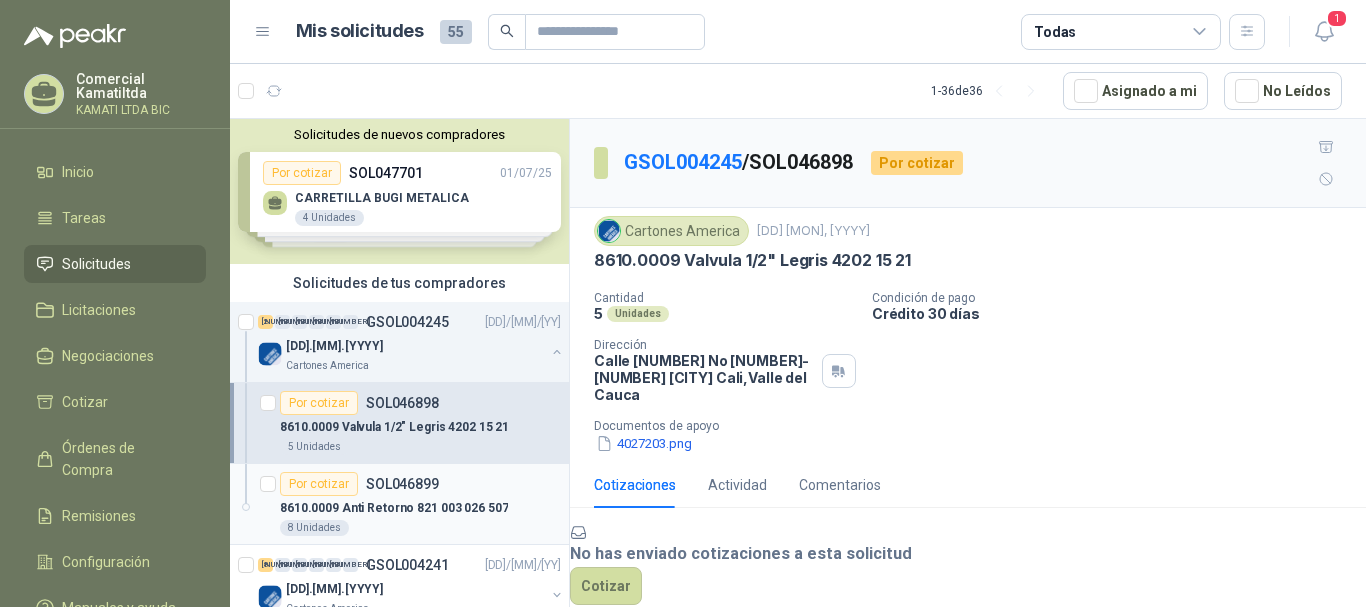 click on "Por cotizar SOL046899 8610.0009 Anti Retorno 821 003 026 507 8   Unidades" at bounding box center [399, 504] 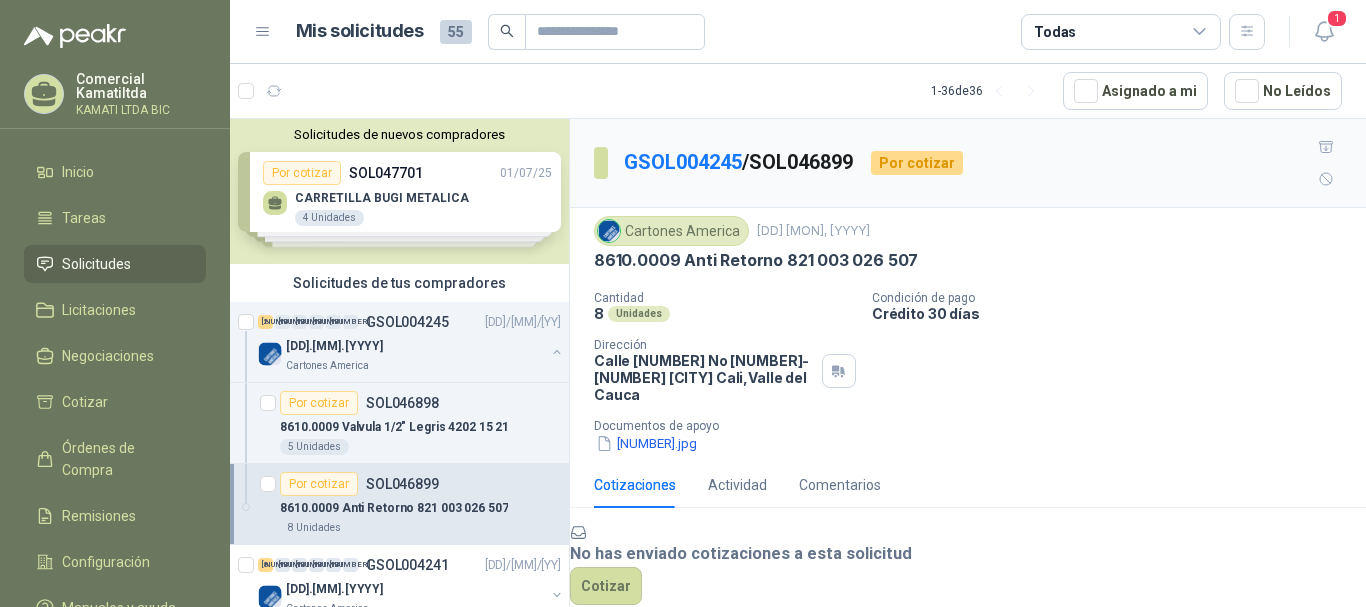 scroll, scrollTop: 116, scrollLeft: 0, axis: vertical 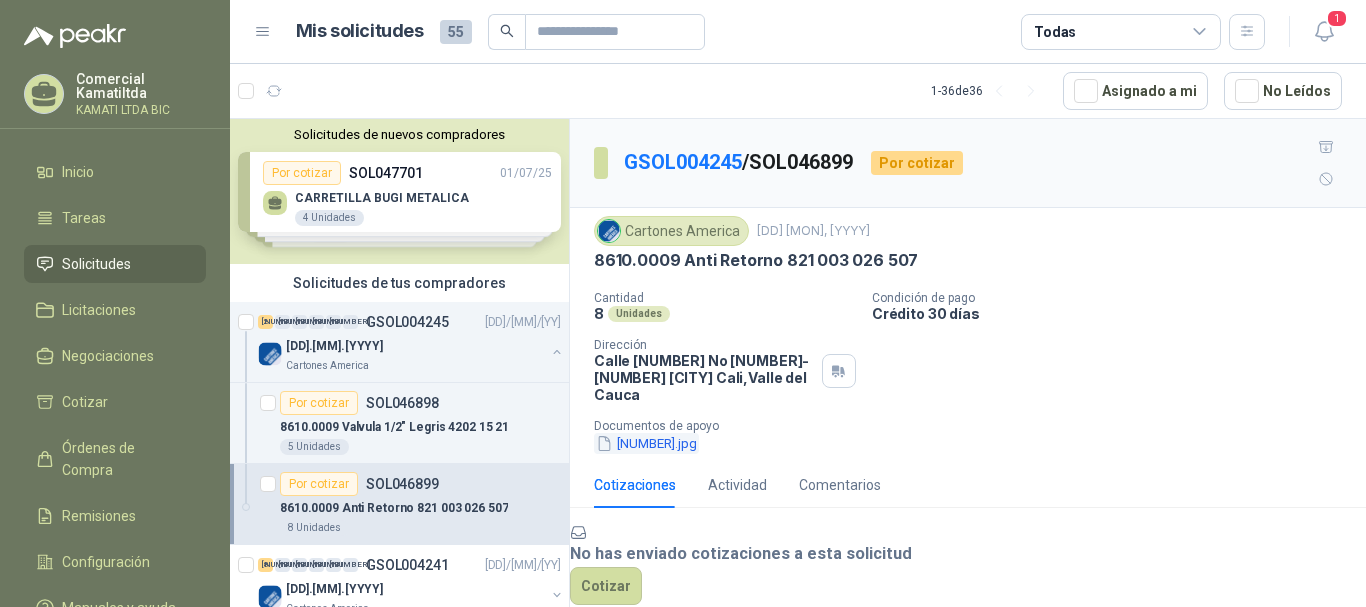 click on "[NUMBER].jpg" at bounding box center (646, 443) 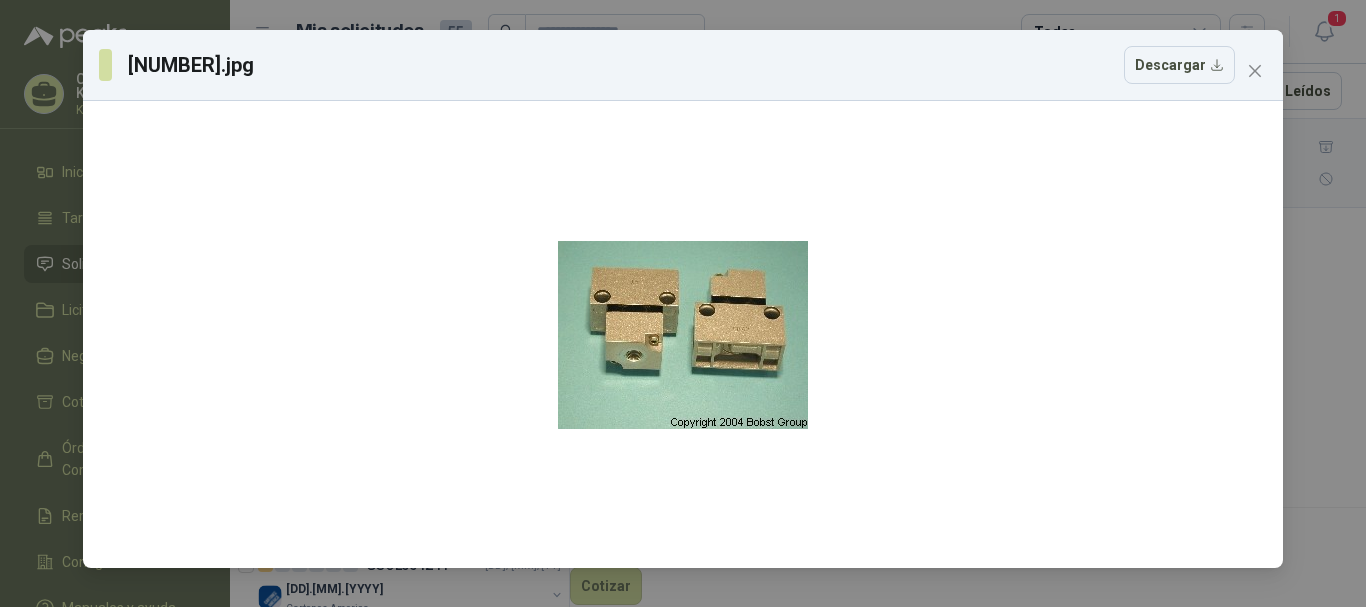 click on "[NUMBER].pdf Descargar" at bounding box center [683, 303] 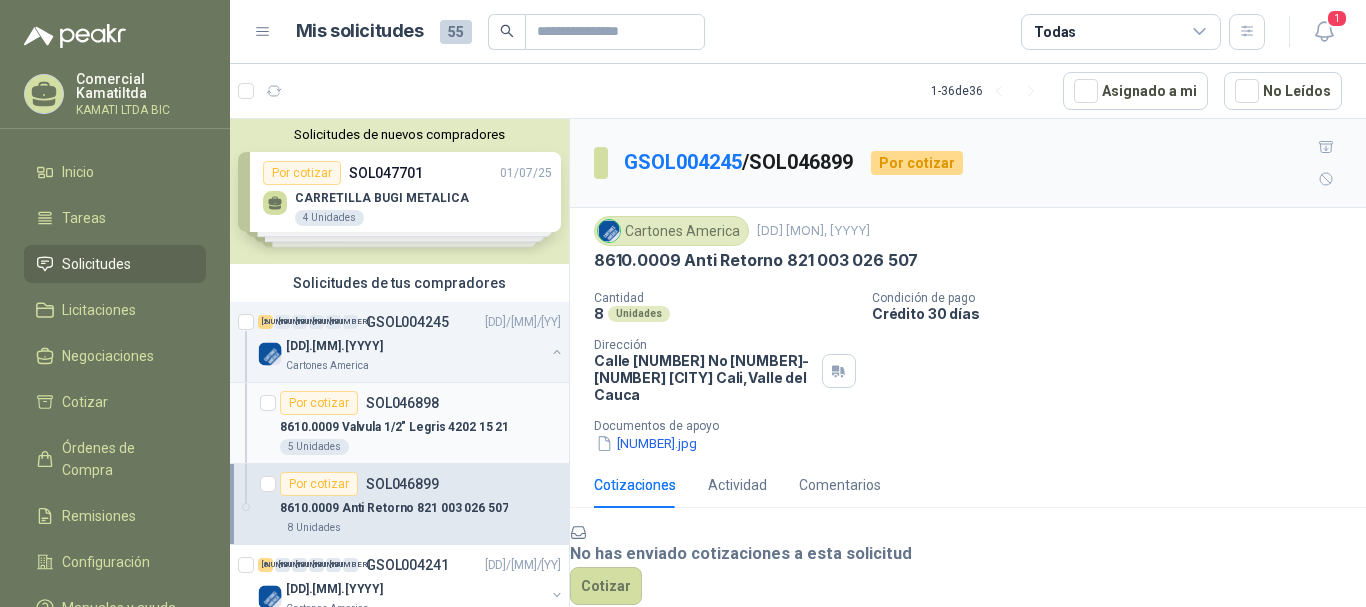 scroll, scrollTop: 300, scrollLeft: 0, axis: vertical 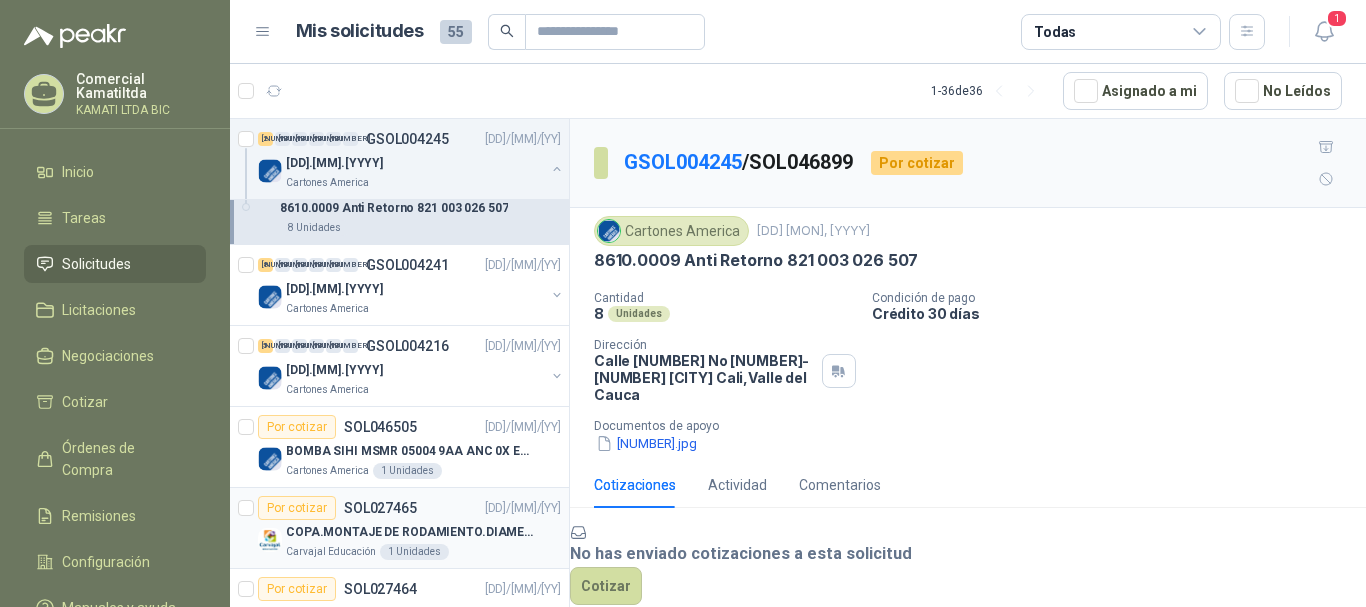 click on "COPA.MONTAJE DE RODAMIENTO.DIAMETRO 55.26-VARI-0975.TALLER" at bounding box center [410, 532] 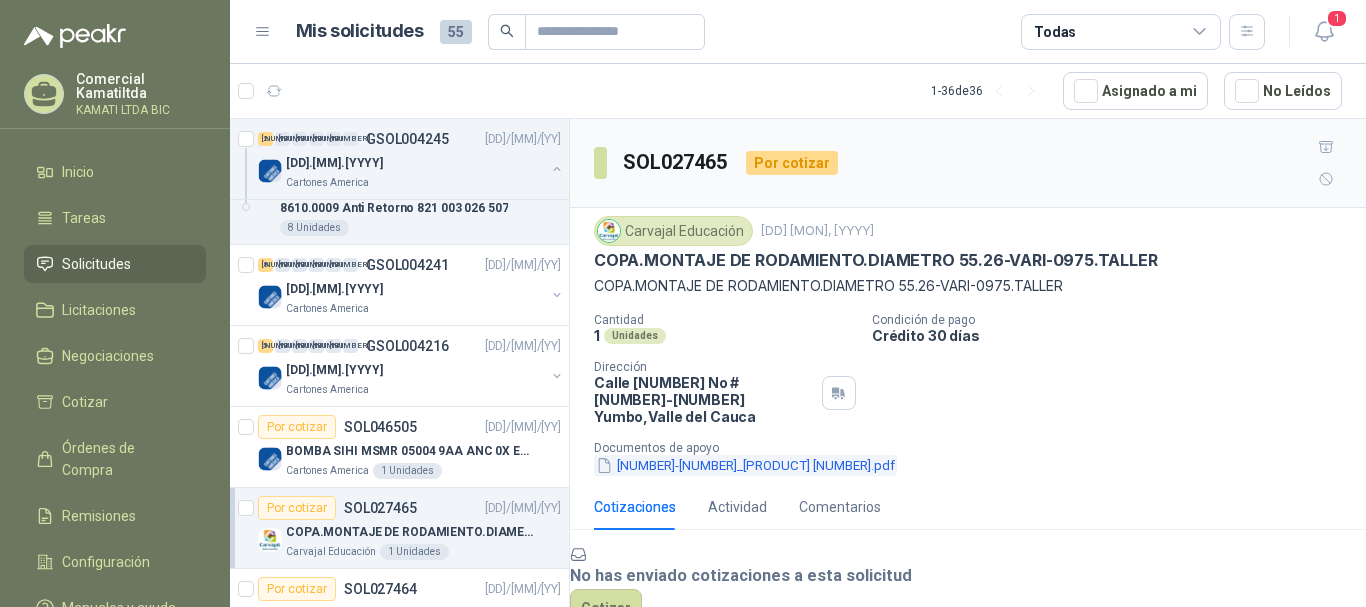 click on "[NUMBER]-[NUMBER]_[PRODUCT] [NUMBER].pdf" at bounding box center (745, 465) 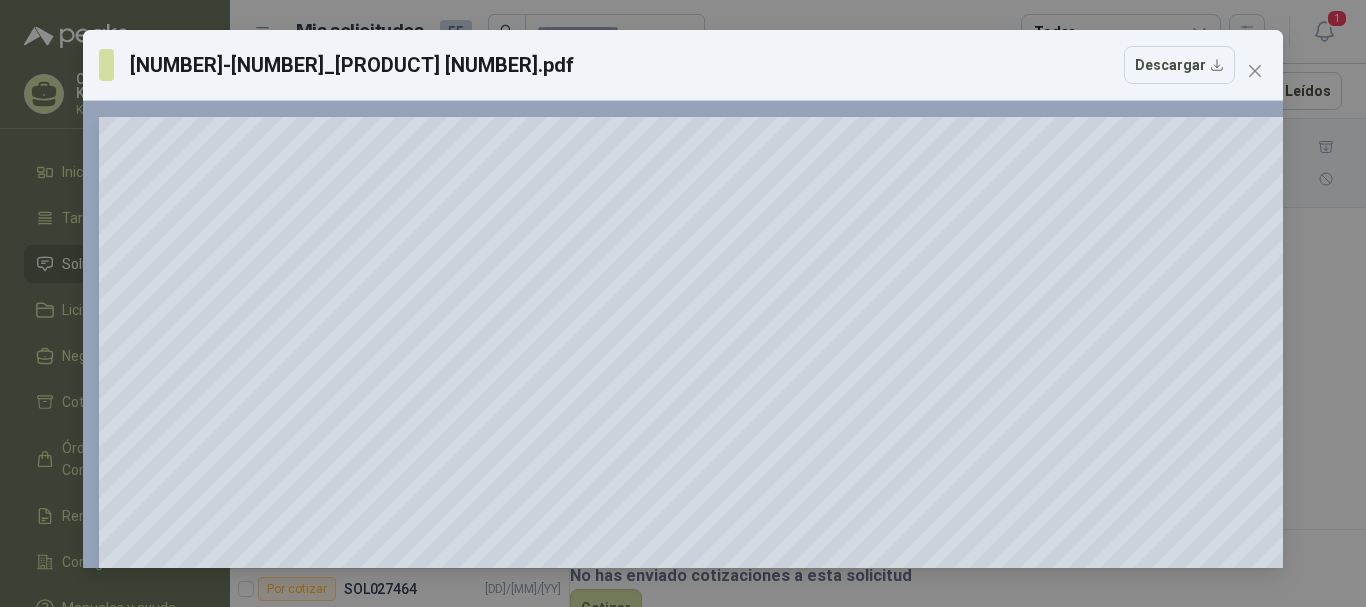 scroll, scrollTop: 400, scrollLeft: 0, axis: vertical 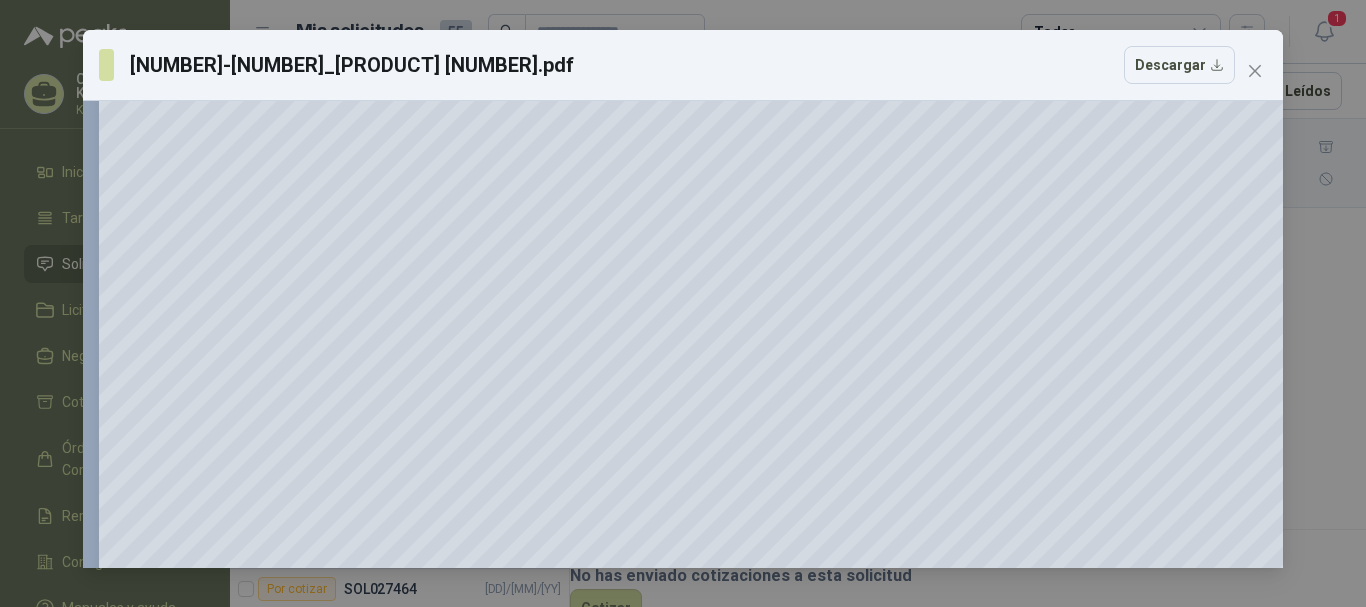 click on "[NUMBER]-[NUMBER]_[PRODUCT] [NUMBER].pdf Descargar" at bounding box center [683, 65] 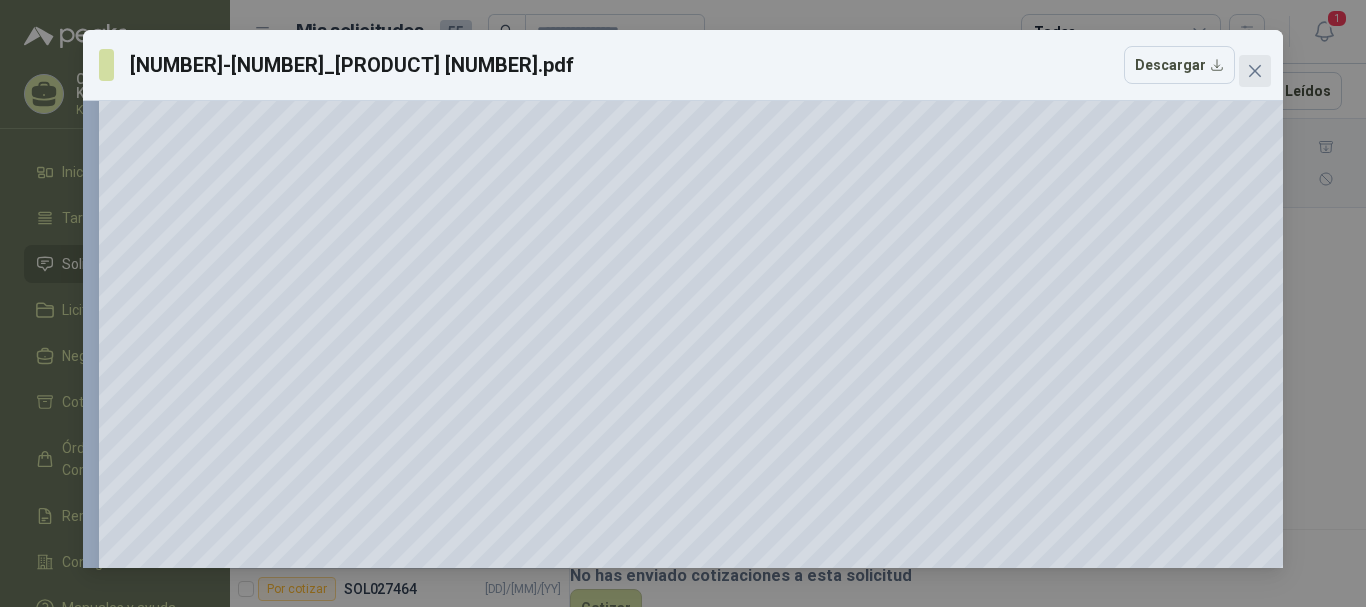 click at bounding box center [1255, 71] 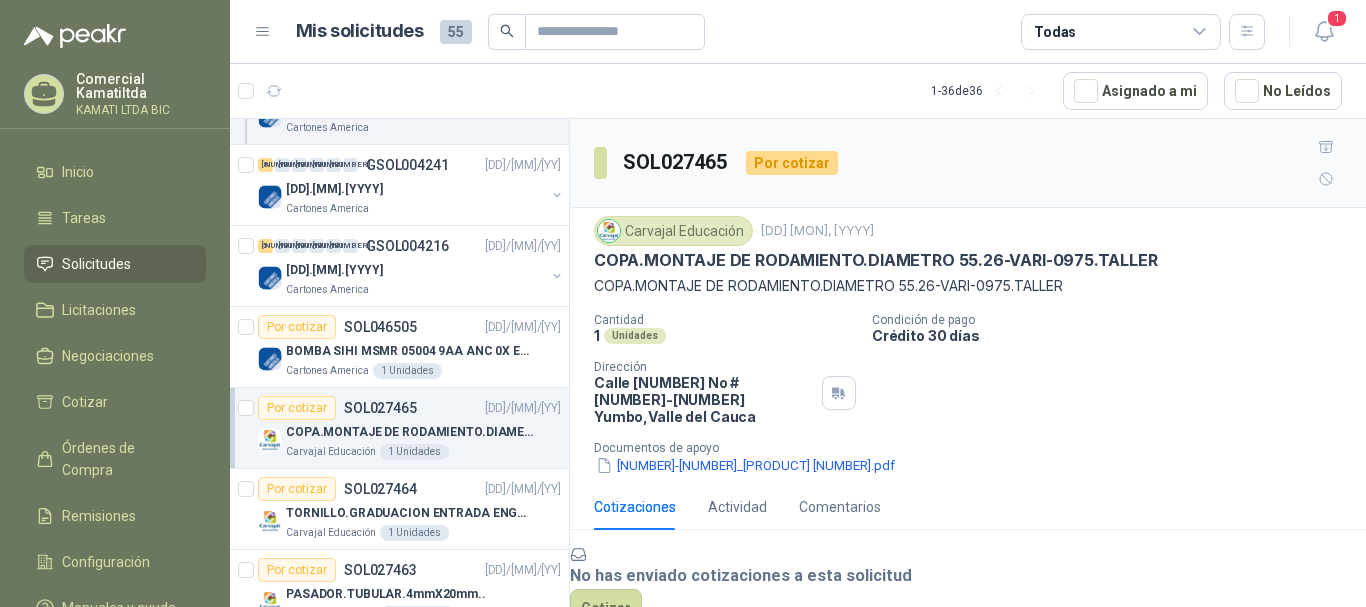 scroll, scrollTop: 0, scrollLeft: 0, axis: both 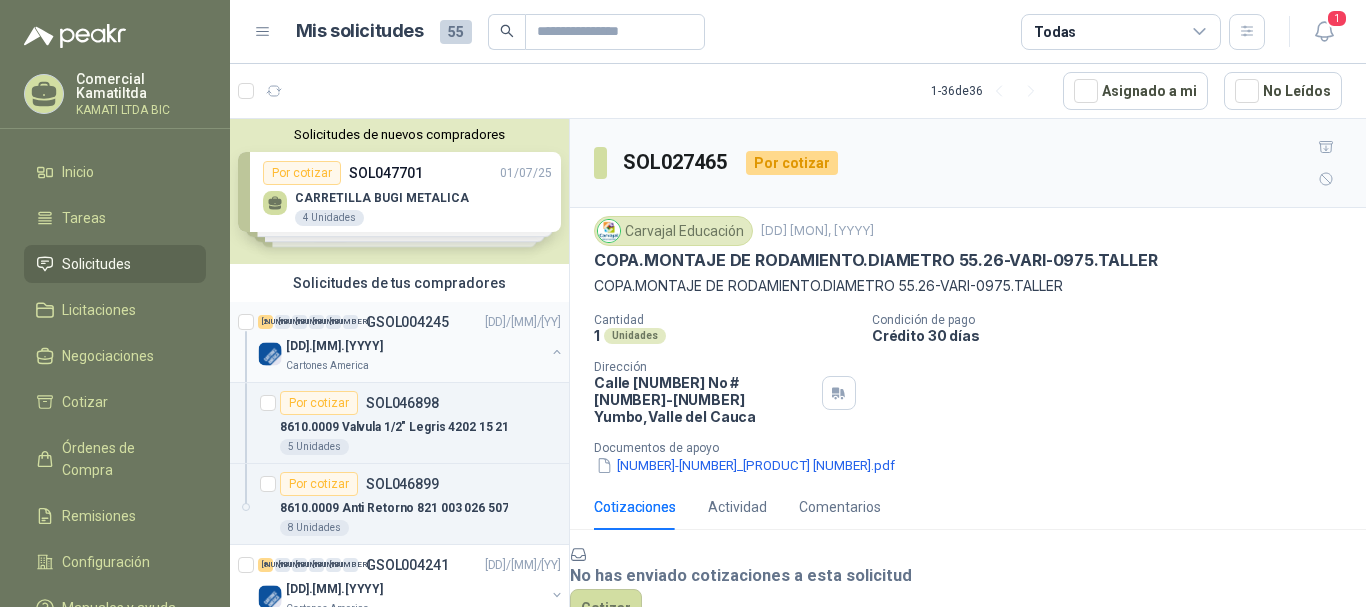 click on "[DD].[MM].[YYYY]" at bounding box center [415, 346] 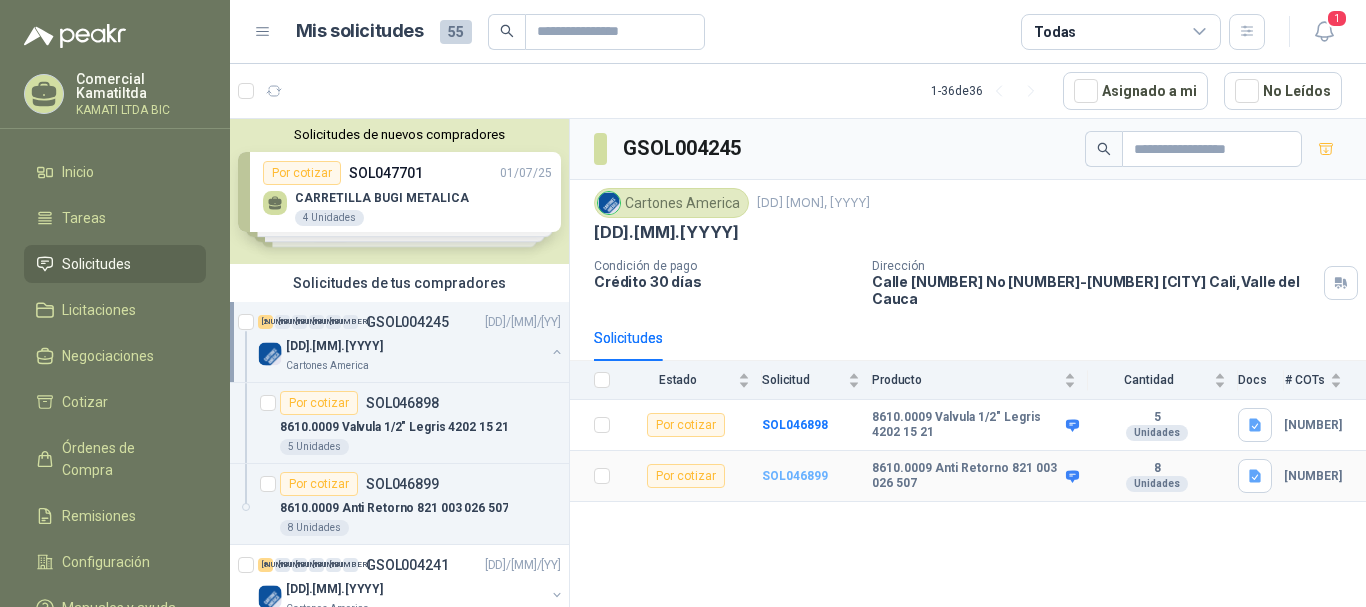 click on "SOL046899" at bounding box center (795, 476) 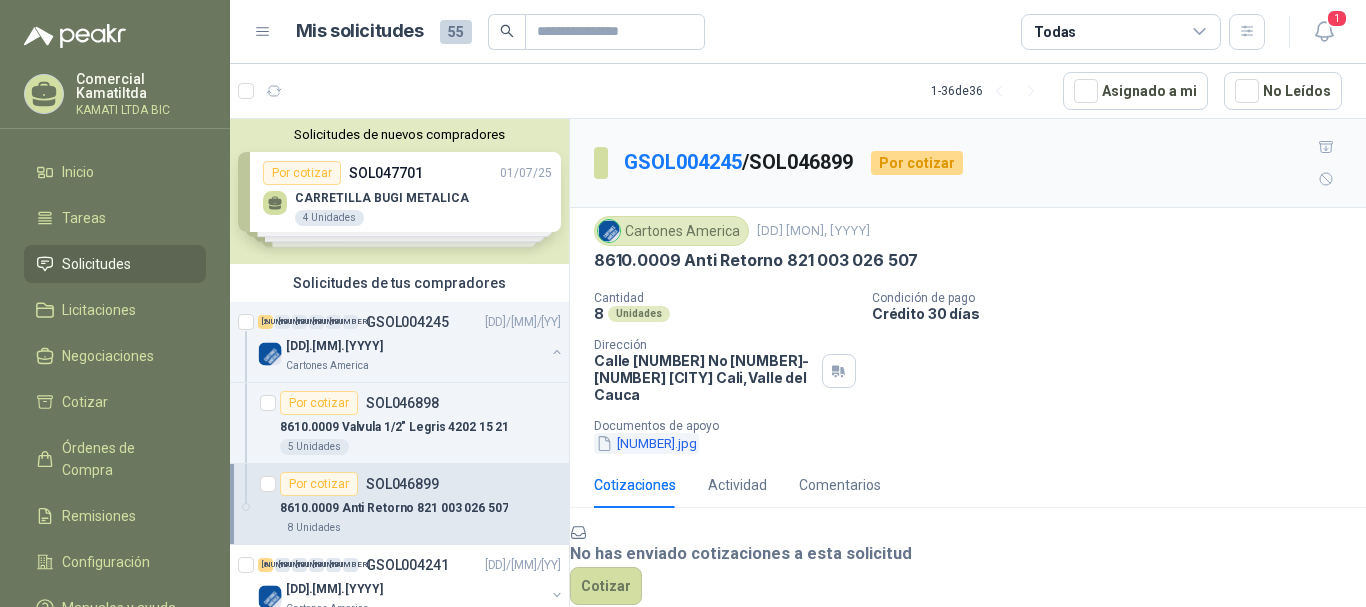 click on "[NUMBER].jpg" at bounding box center (646, 443) 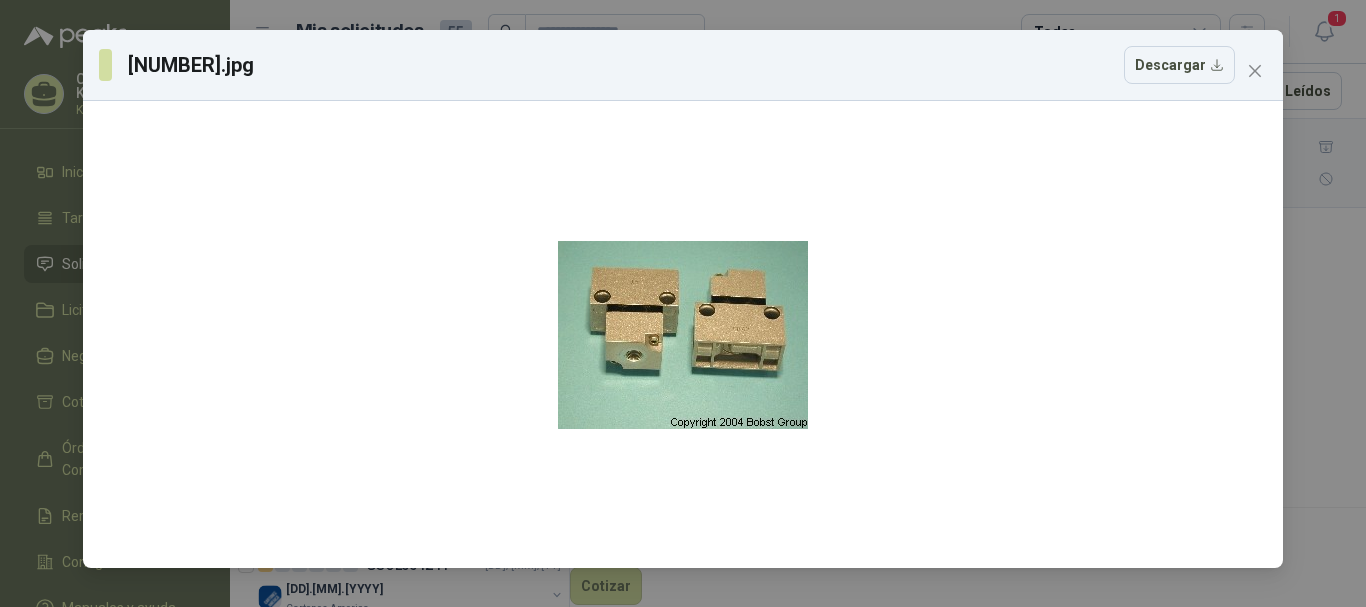 drag, startPoint x: 1330, startPoint y: 214, endPoint x: 1194, endPoint y: 313, distance: 168.21712 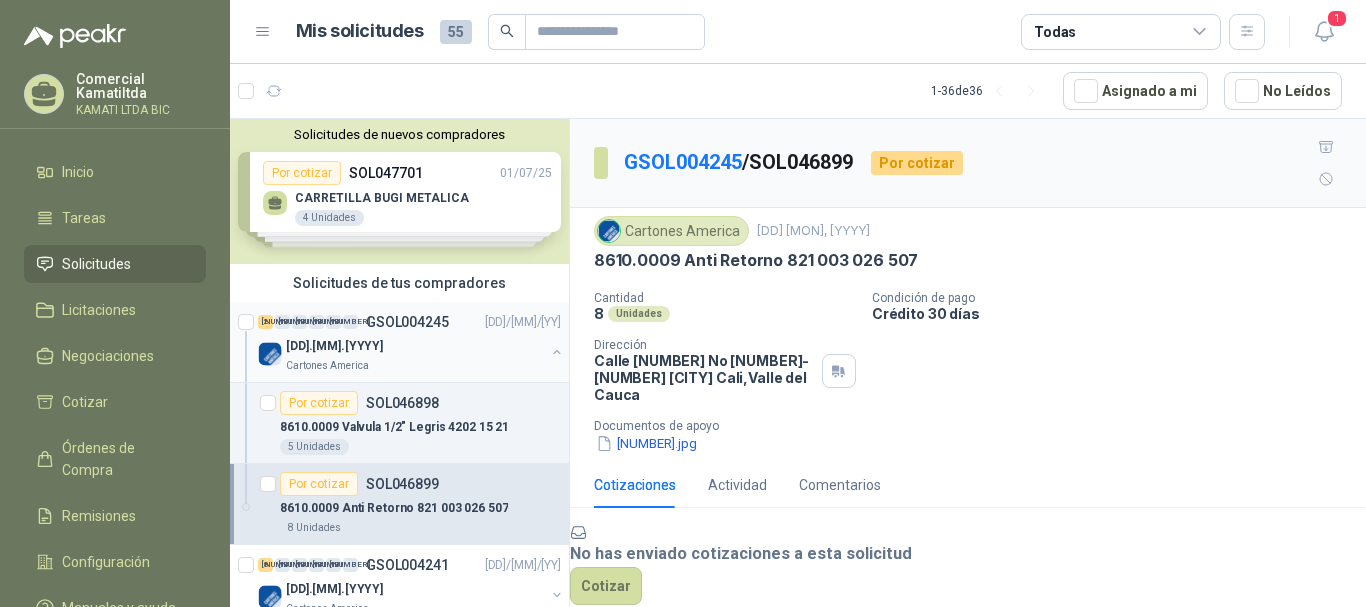 click on "[DD].[MM].[YYYY]" at bounding box center (415, 346) 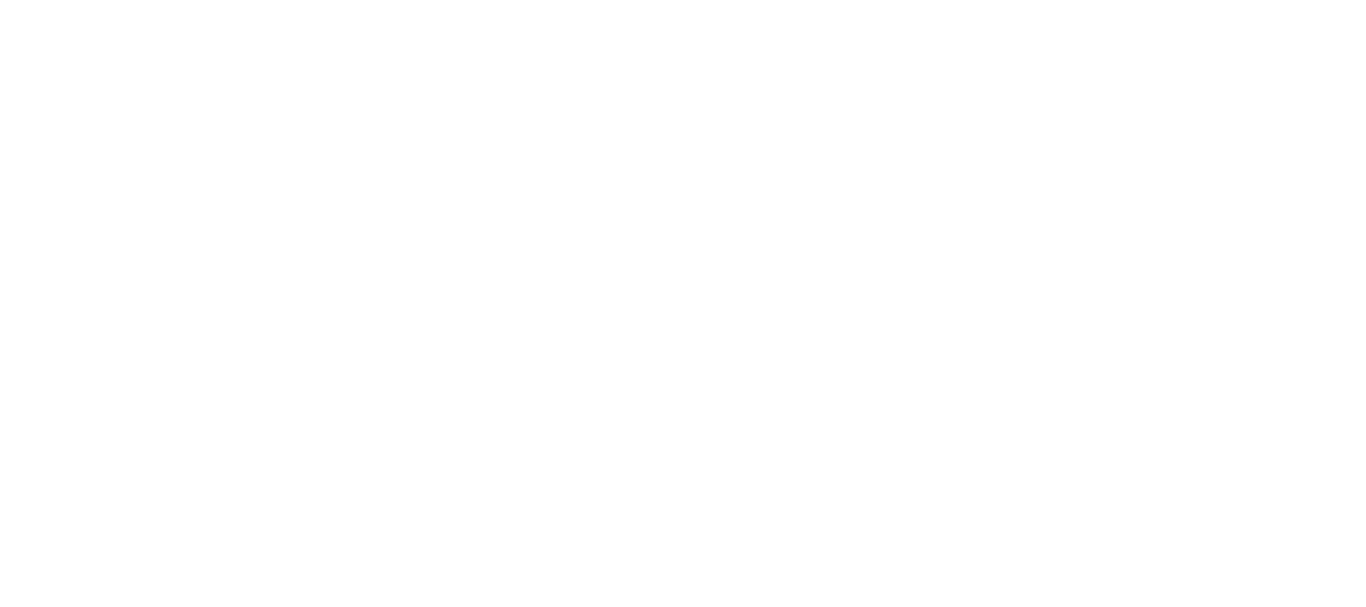 scroll, scrollTop: 0, scrollLeft: 0, axis: both 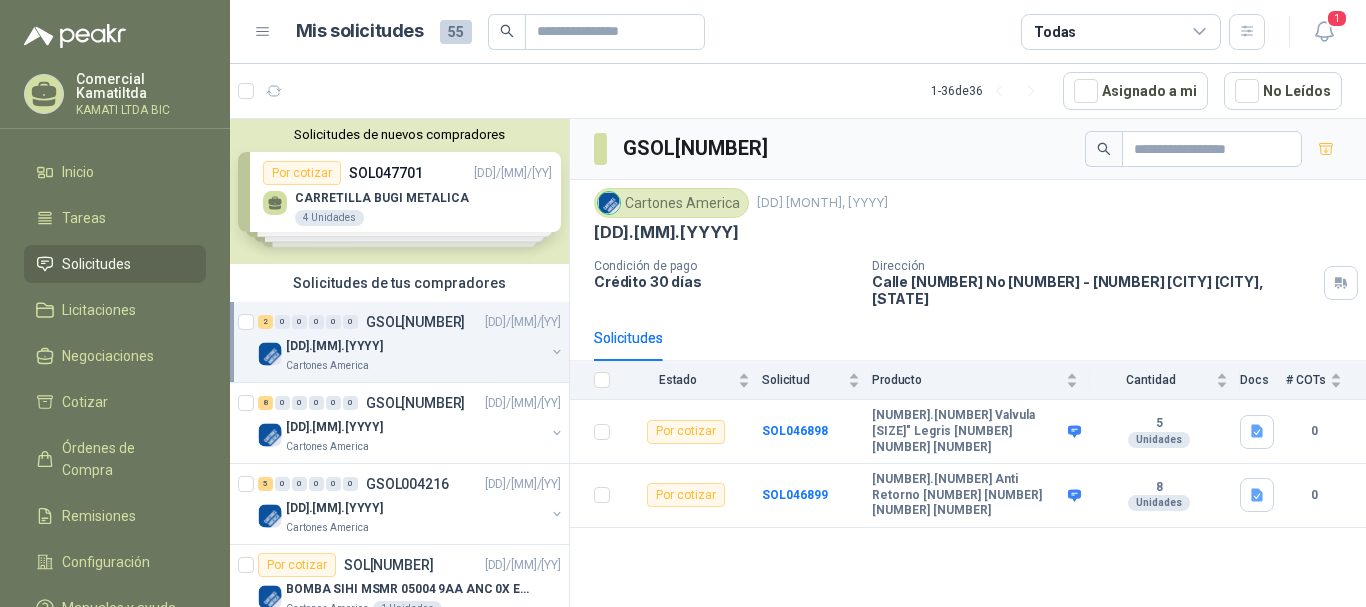 drag, startPoint x: 397, startPoint y: 276, endPoint x: 410, endPoint y: 276, distance: 13 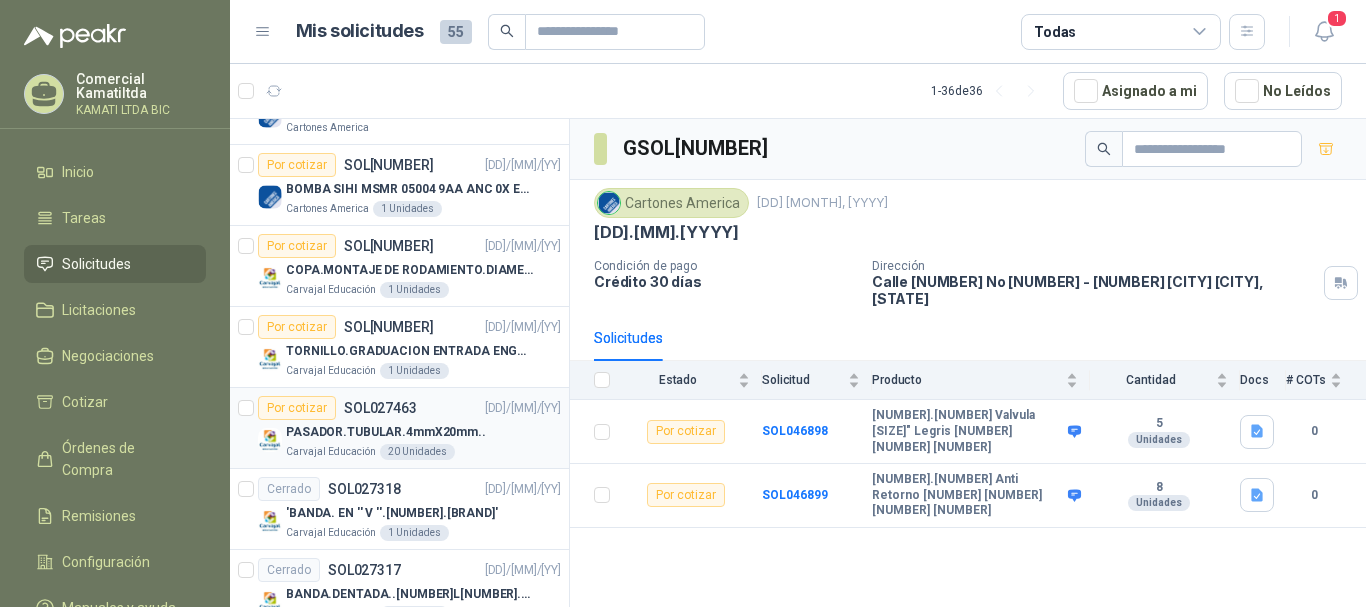 scroll, scrollTop: 100, scrollLeft: 0, axis: vertical 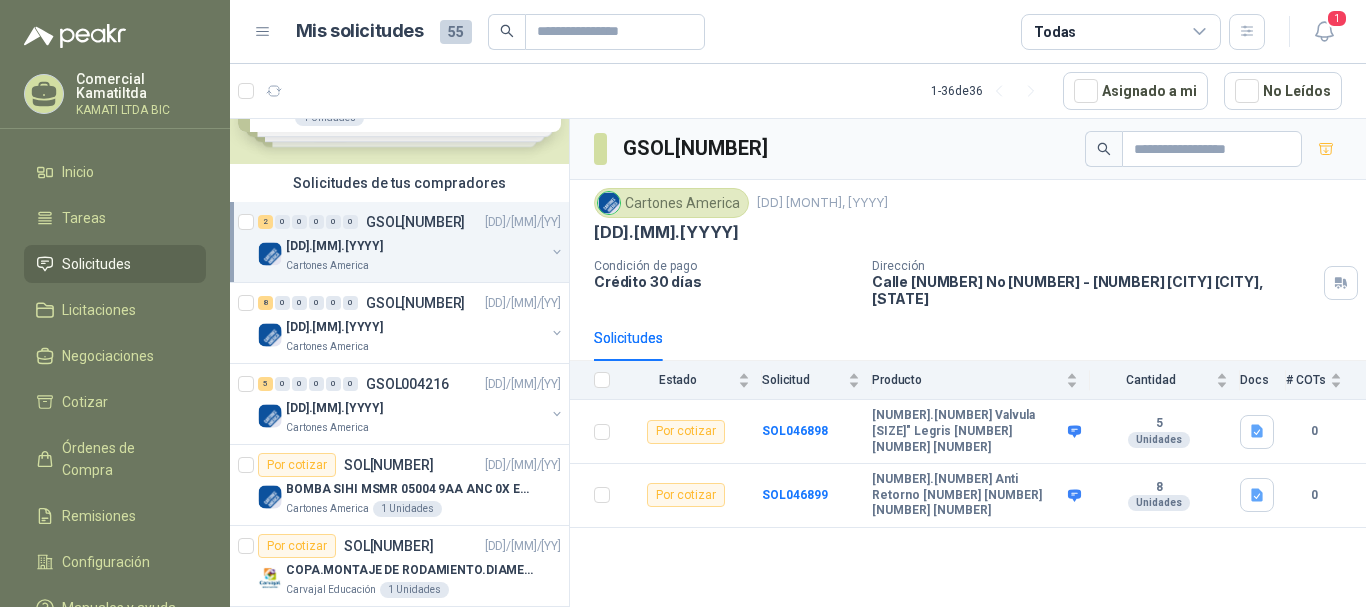 click on "[QUANTITY]   [QUANTITY]   [QUANTITY]   [QUANTITY]   [QUANTITY]   [QUANTITY] GSOL[NUMBER] [DD]/[MM]/[YY]   [DD].[MM].[YYYY] [COMPANY]" at bounding box center [399, 242] 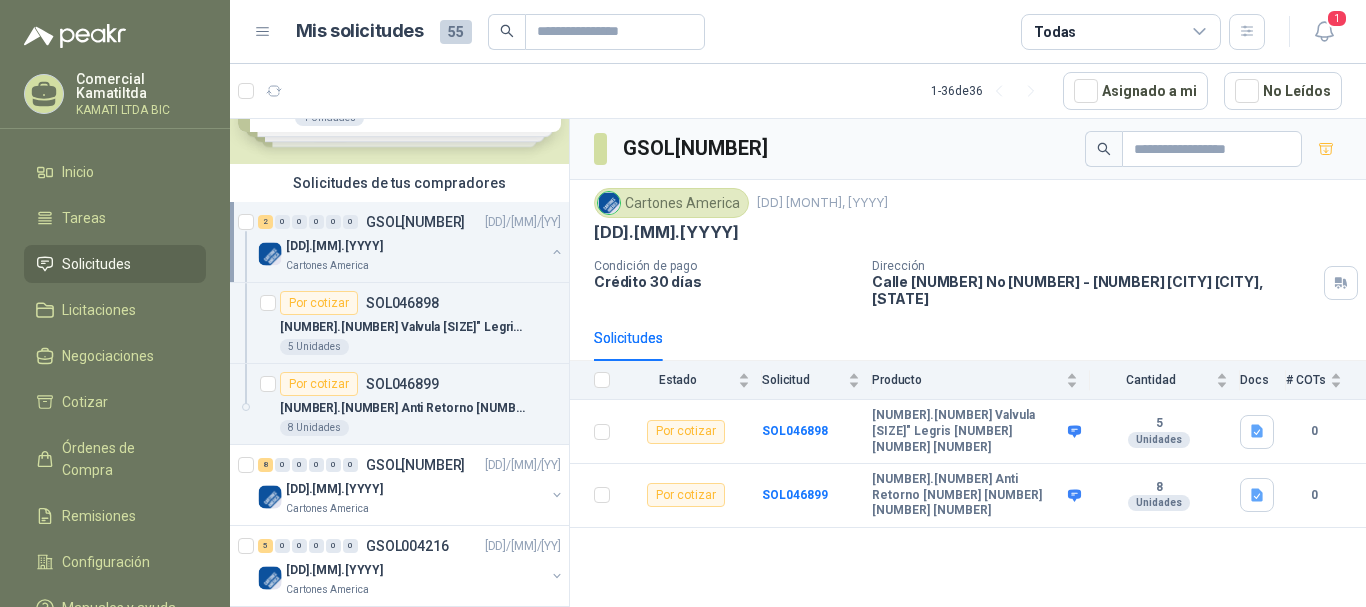 click on "[DD].[MM].[YYYY]" at bounding box center [415, 246] 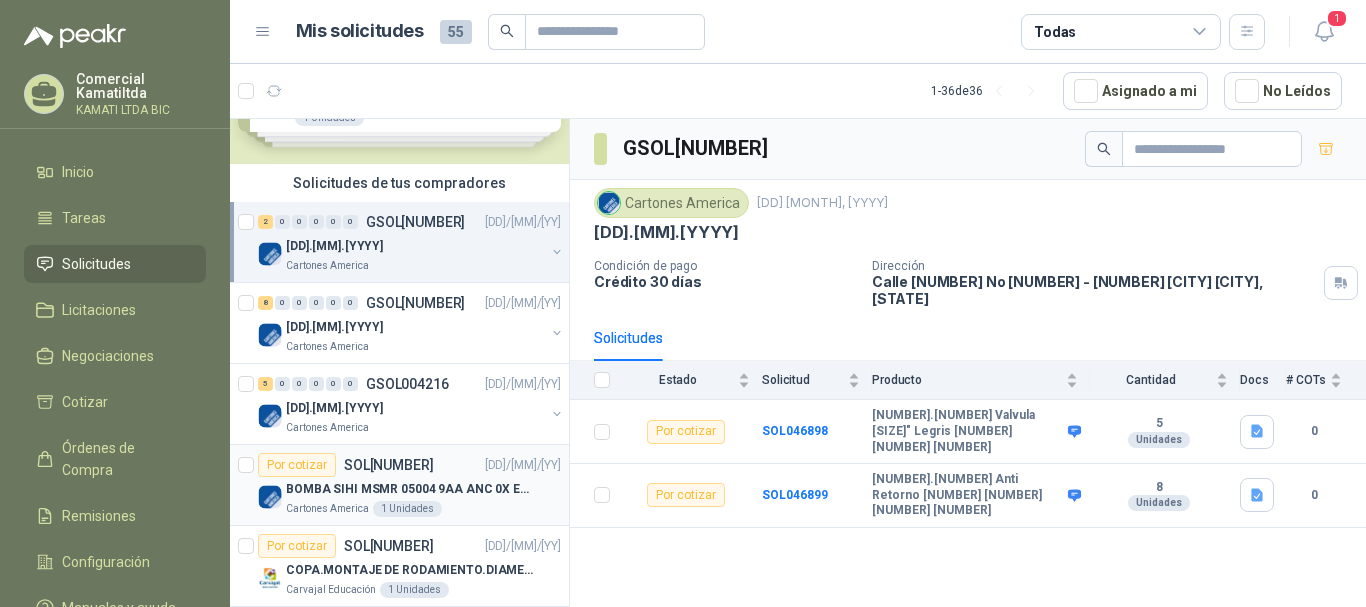 click on "Por cotizar SOL046505 19/06/25" at bounding box center (409, 465) 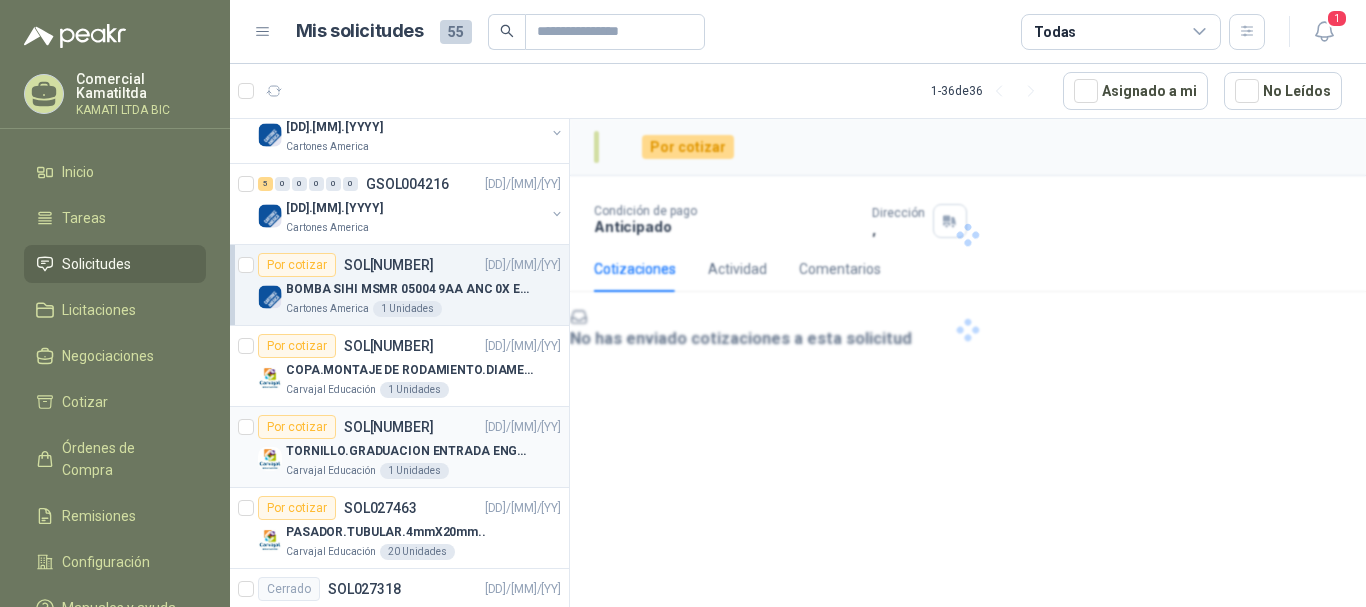 scroll, scrollTop: 400, scrollLeft: 0, axis: vertical 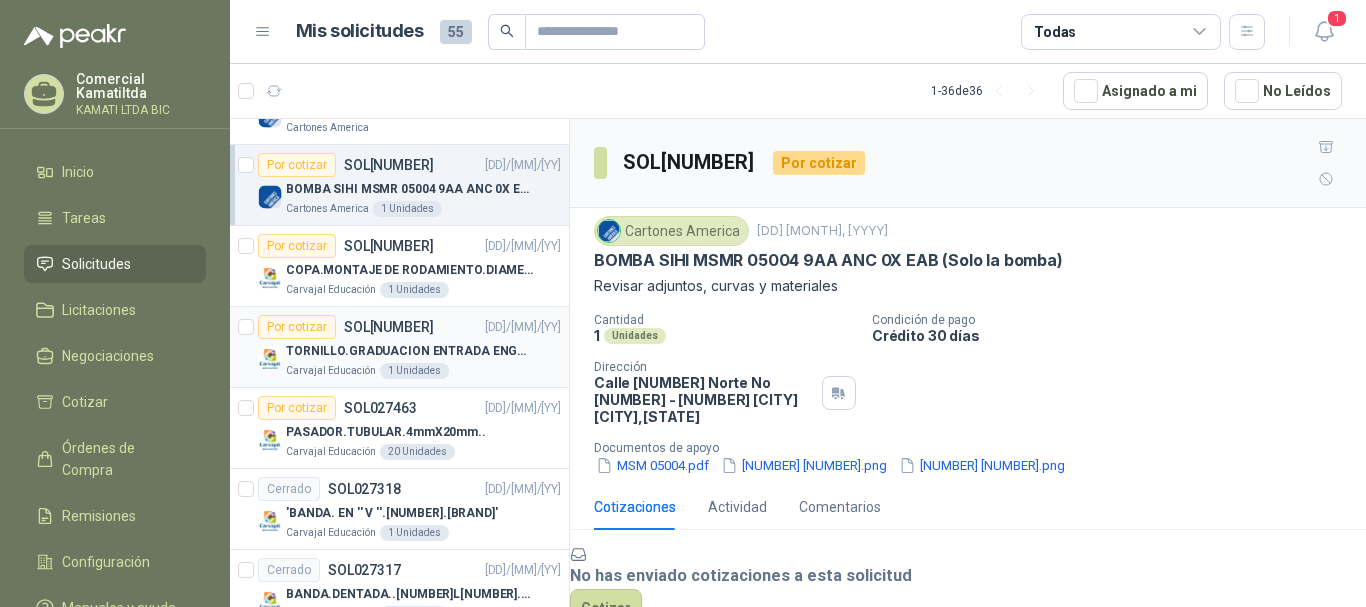 click on "Por cotizar SOL027464 18/11/24" at bounding box center [409, 327] 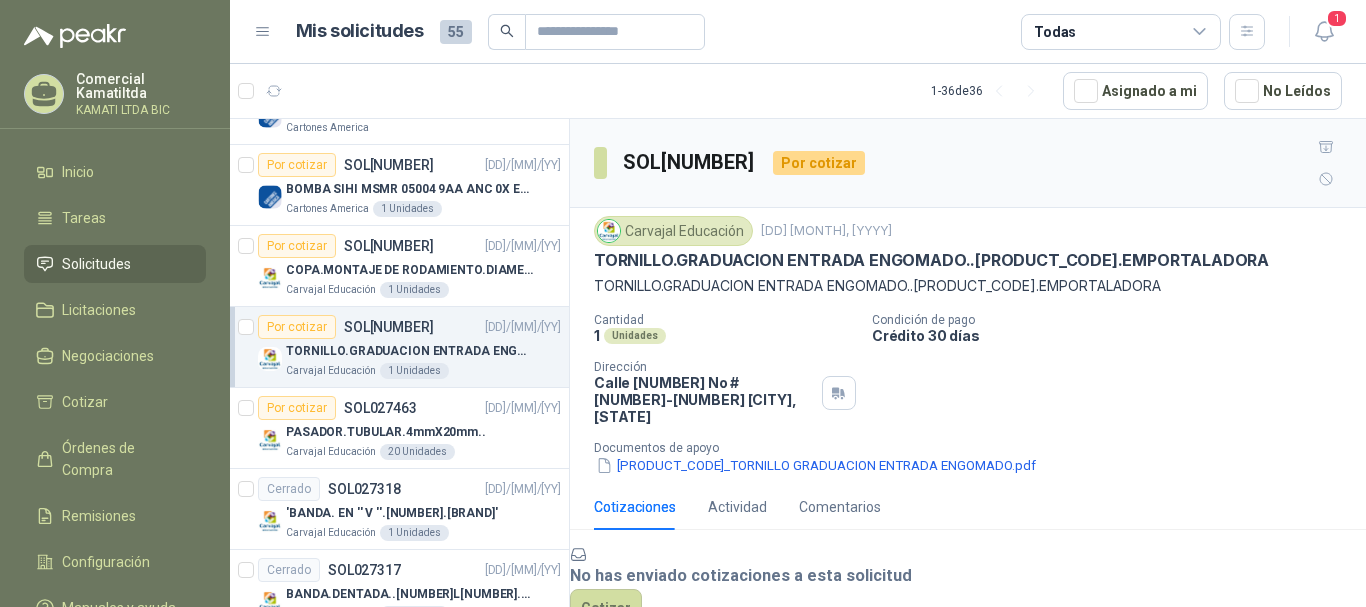 click on "Por cotizar SOL027464 18/11/24" at bounding box center [409, 327] 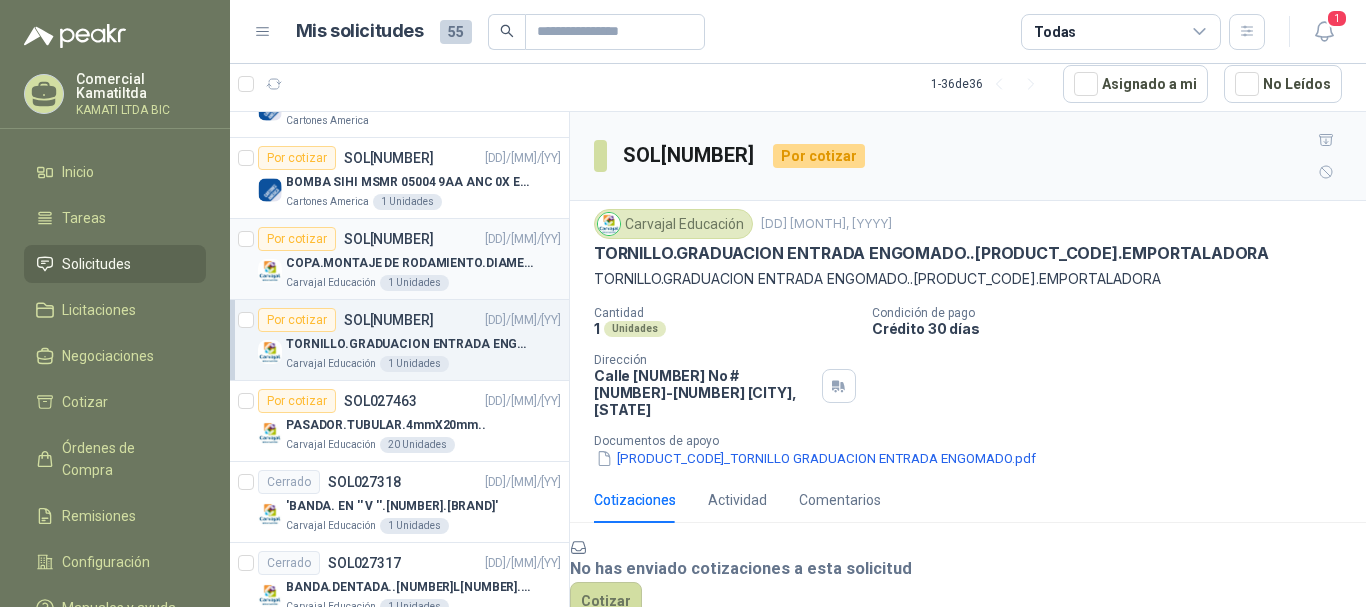 scroll, scrollTop: 0, scrollLeft: 0, axis: both 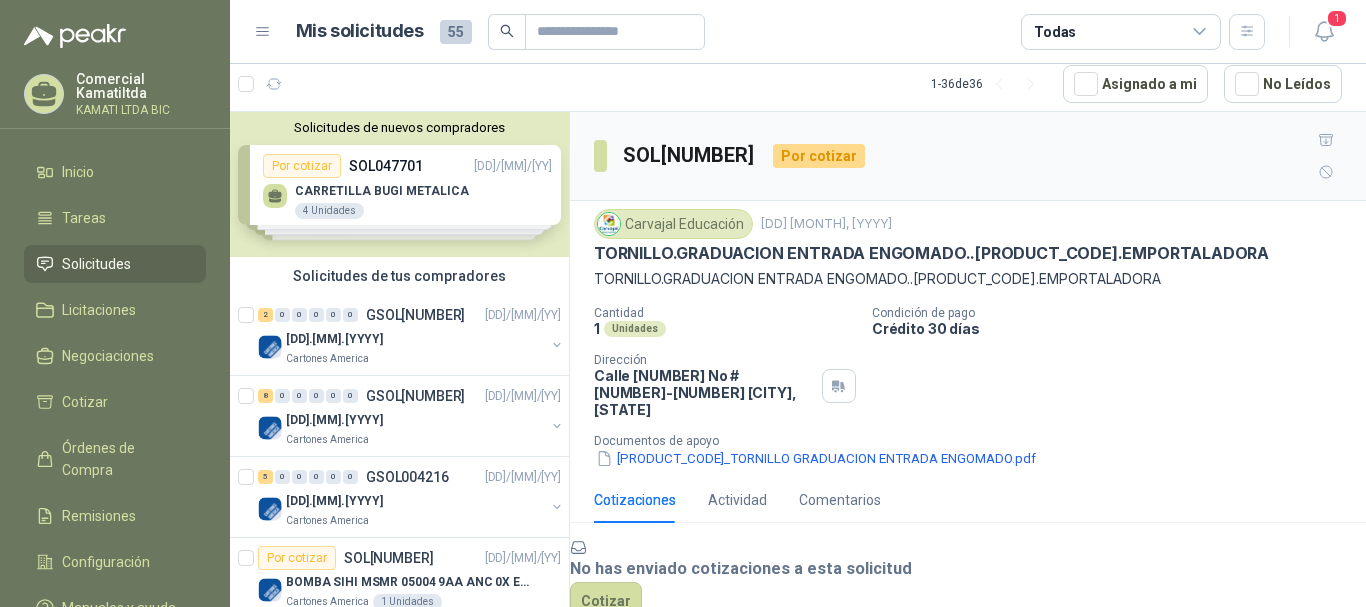 click on "Solicitudes de tus compradores" at bounding box center (399, 276) 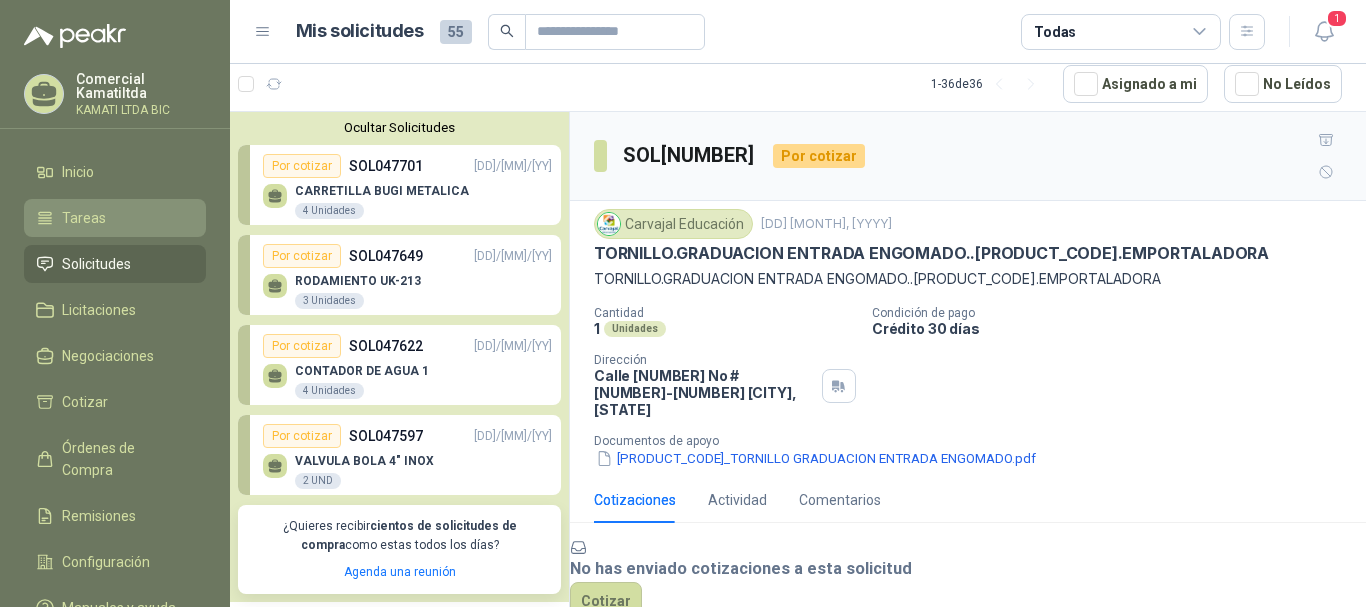 click on "Tareas" at bounding box center (115, 218) 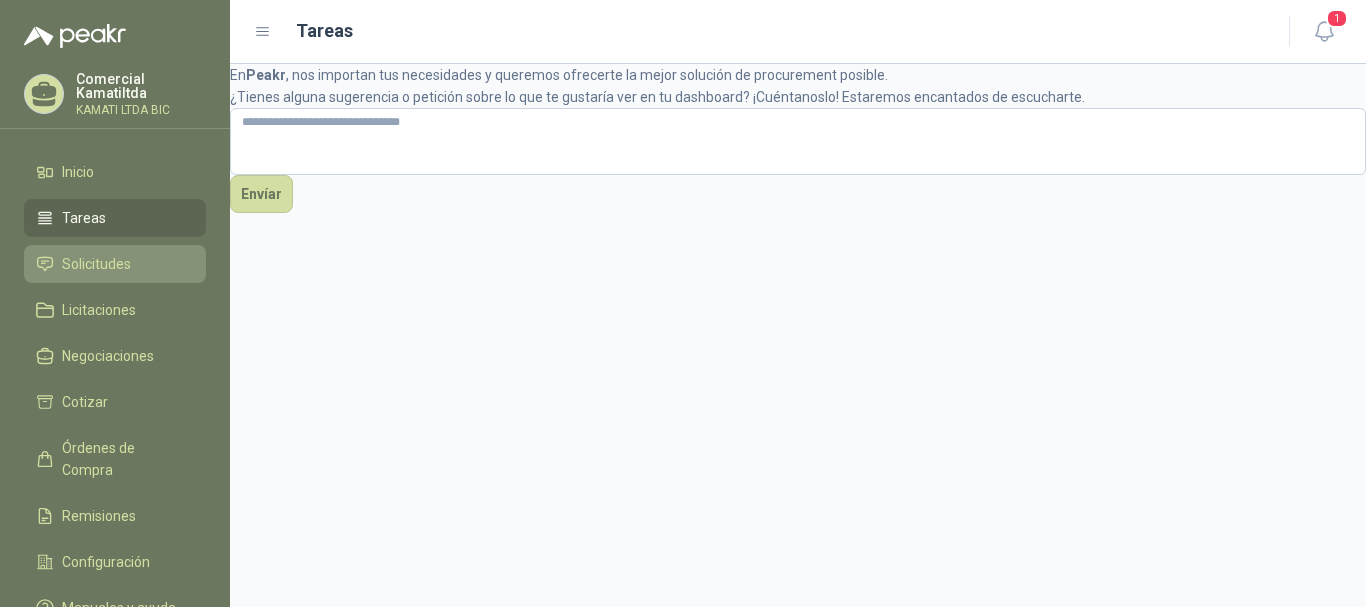 click on "Solicitudes" at bounding box center (96, 264) 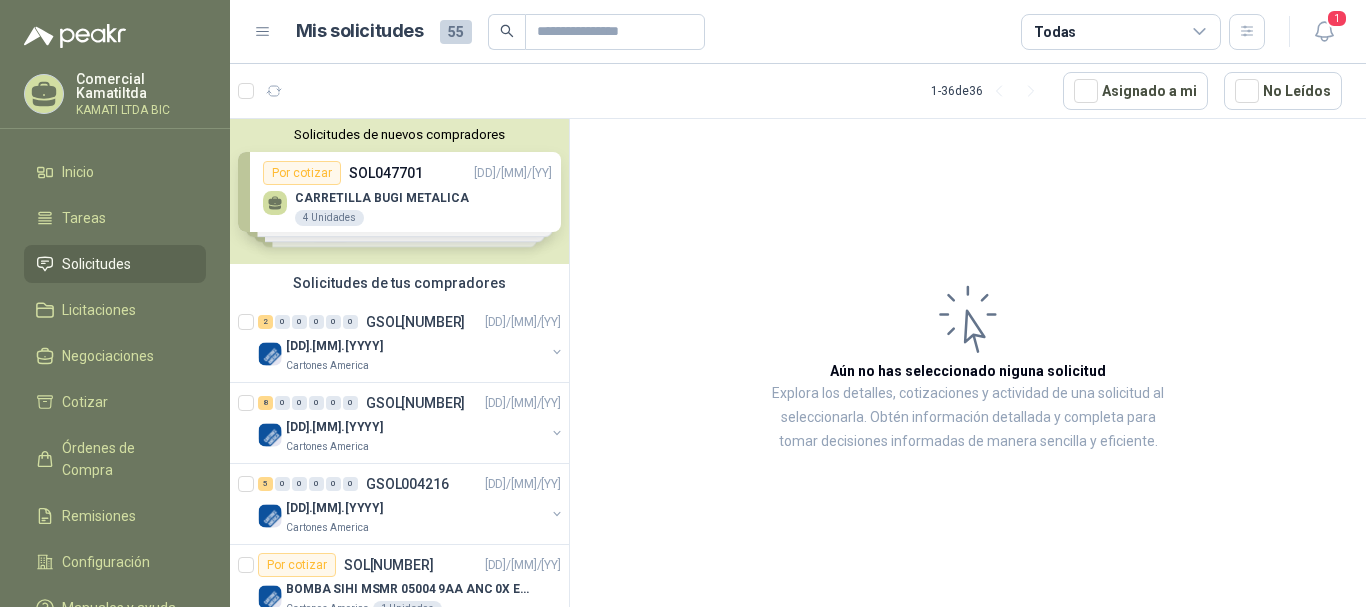 click on "Solicitudes de tus compradores" at bounding box center (399, 283) 